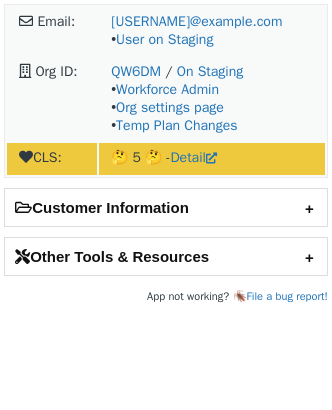 scroll, scrollTop: 0, scrollLeft: 0, axis: both 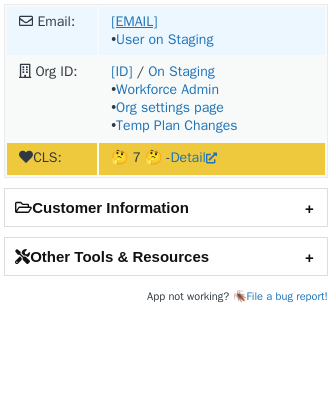 click on "katy.smith@actabl.com" at bounding box center [134, 21] 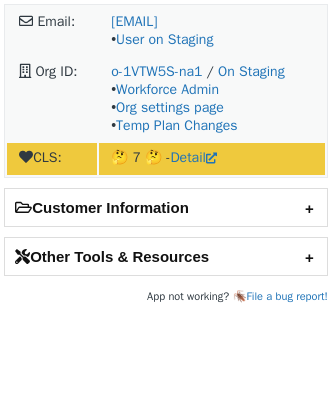scroll, scrollTop: 0, scrollLeft: 0, axis: both 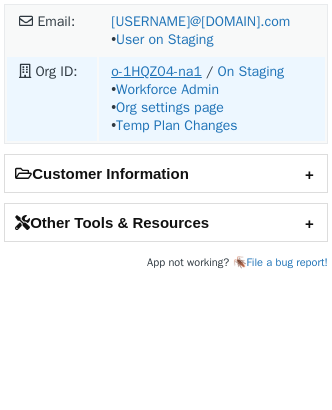 click on "o-1HQZ04-na1" at bounding box center (156, 71) 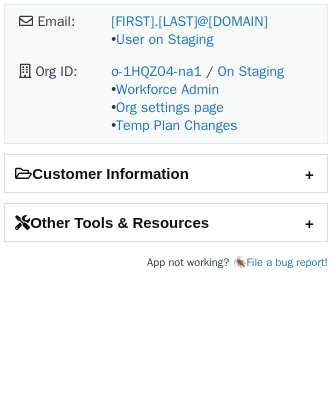 scroll, scrollTop: 0, scrollLeft: 0, axis: both 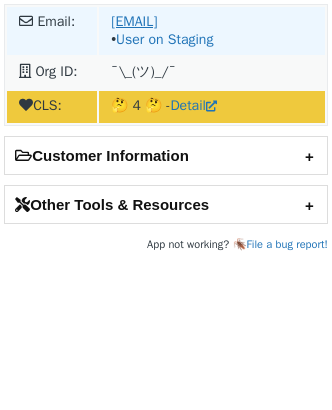 click on "[EMAIL]" at bounding box center [134, 21] 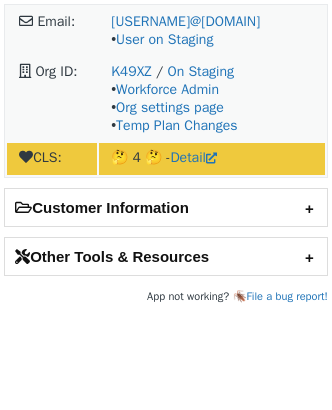 scroll, scrollTop: 0, scrollLeft: 0, axis: both 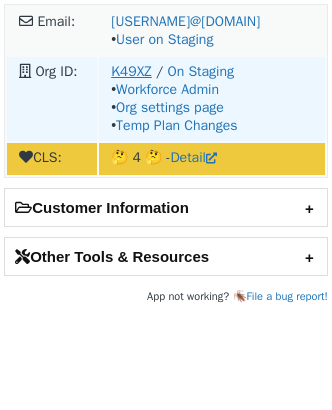 click on "K49XZ" at bounding box center (131, 71) 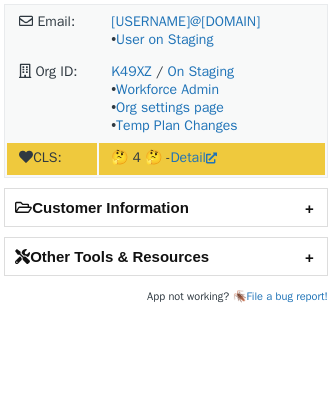 scroll, scrollTop: 0, scrollLeft: 0, axis: both 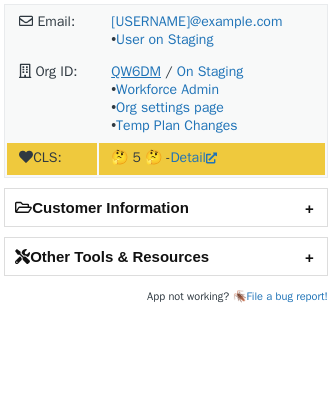 click on "QW6DM" at bounding box center (136, 71) 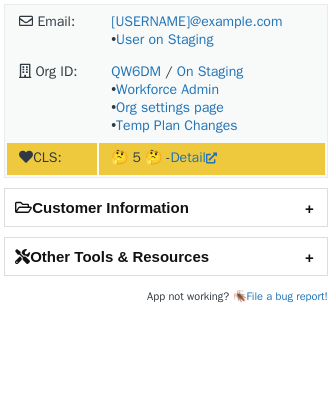 scroll, scrollTop: 0, scrollLeft: 0, axis: both 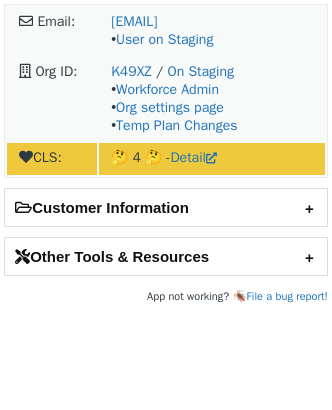 click on "Other Tools & Resources" at bounding box center (166, 256) 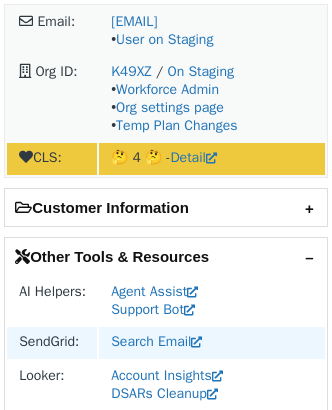 click on "Search Email" at bounding box center [212, 343] 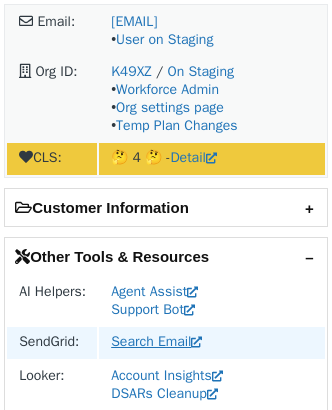 click on "Search Email" at bounding box center [156, 341] 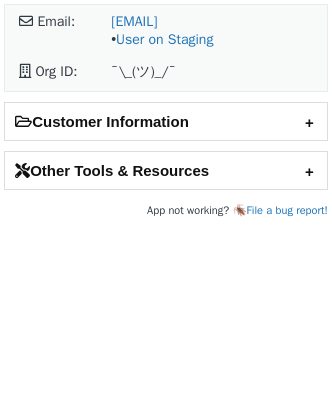 scroll, scrollTop: 0, scrollLeft: 0, axis: both 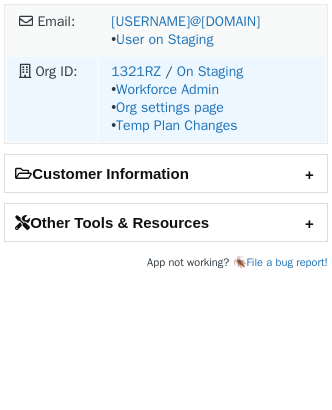 click on "1321RZ
/   On Staging
•  Workforce Admin   •  Org settings page •  Temp Plan Changes" at bounding box center (212, 31) 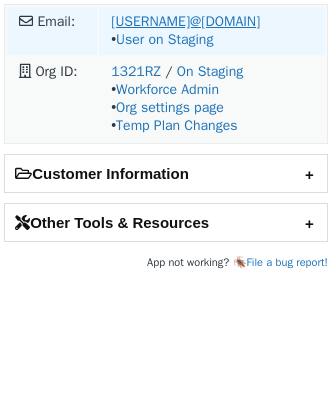 click on "nick.baker@credo.ai" at bounding box center (185, 21) 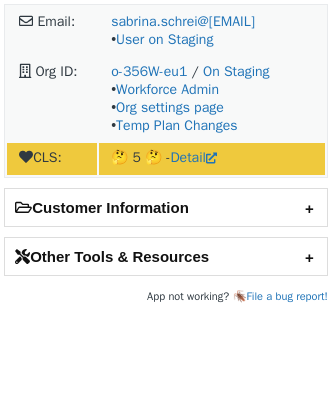 scroll, scrollTop: 0, scrollLeft: 0, axis: both 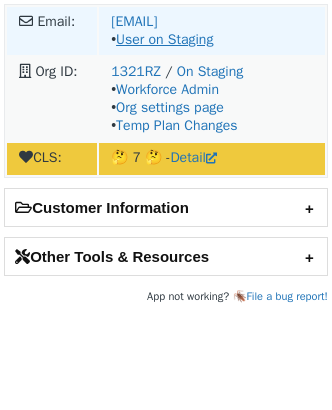 click on "User on Staging" at bounding box center (164, 39) 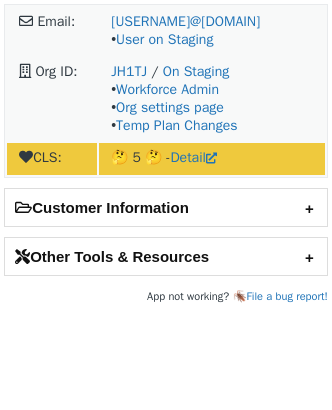 scroll, scrollTop: 0, scrollLeft: 0, axis: both 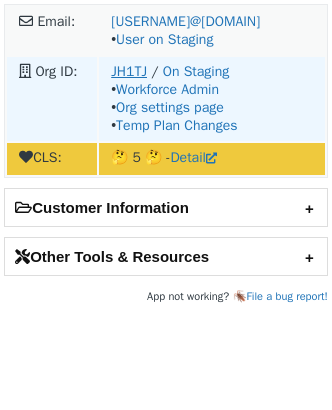 click on "JH1TJ" at bounding box center [129, 71] 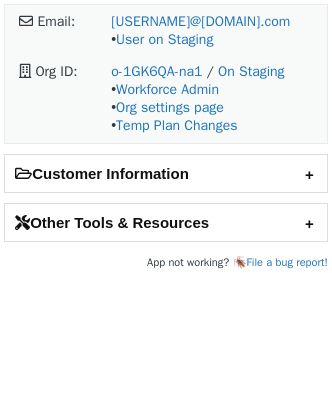 scroll, scrollTop: 0, scrollLeft: 0, axis: both 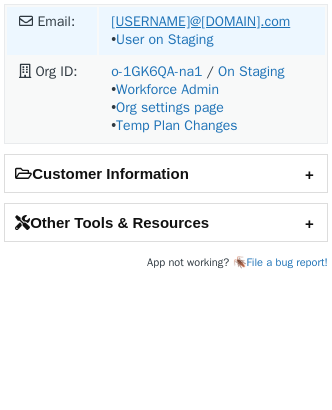 click on "[USERNAME]@[DOMAIN].com" at bounding box center [200, 21] 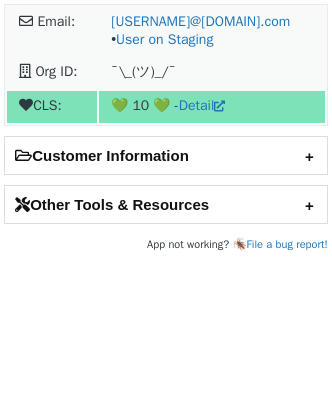 scroll, scrollTop: 0, scrollLeft: 0, axis: both 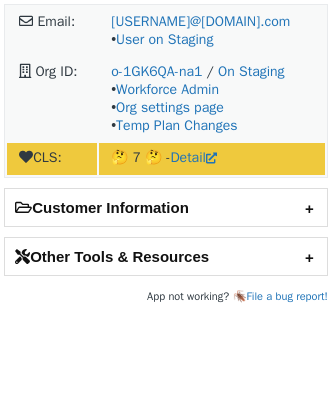 click on "o-1GK6QA-na1" at bounding box center [156, 71] 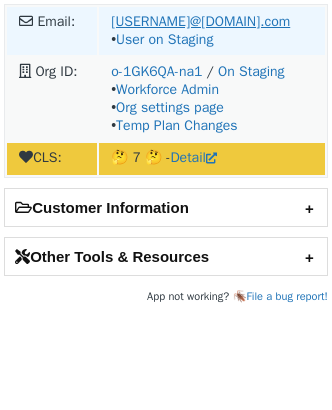 click on "[USERNAME]@[DOMAIN].com" at bounding box center [200, 21] 